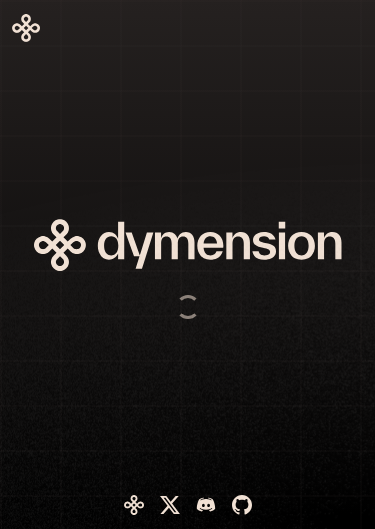 scroll, scrollTop: 0, scrollLeft: 0, axis: both 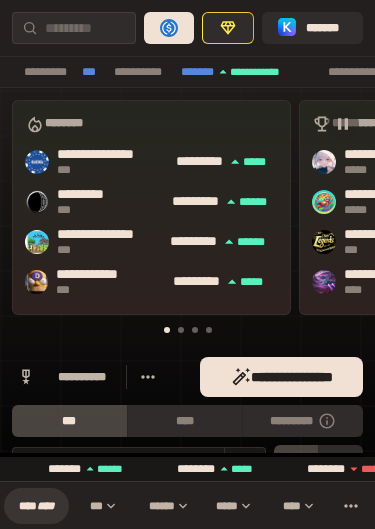 click on "*******" at bounding box center (326, 28) 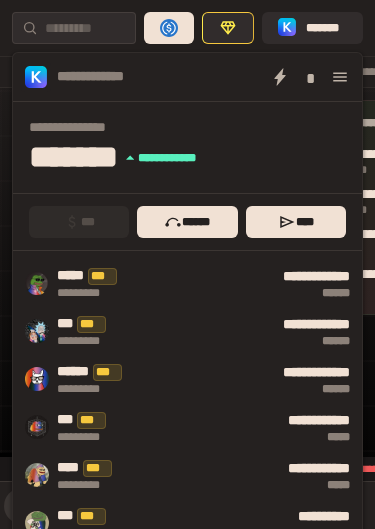 scroll, scrollTop: 0, scrollLeft: 0, axis: both 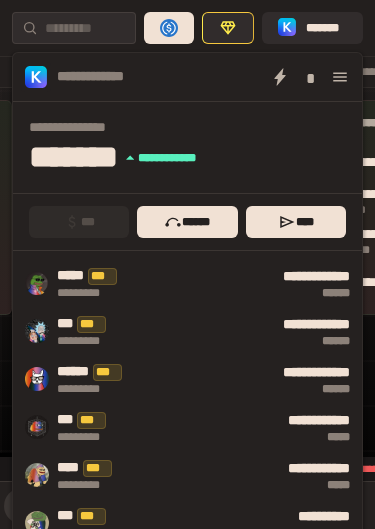 click on "******" at bounding box center [249, 293] 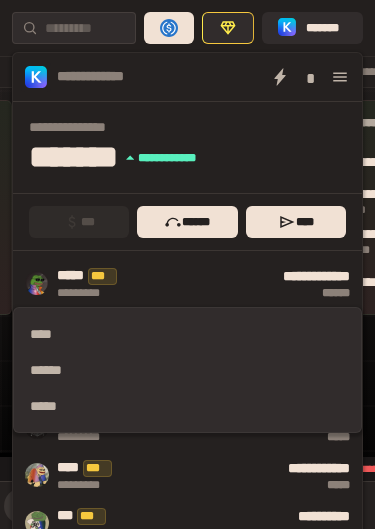 click on "*****" at bounding box center [187, 406] 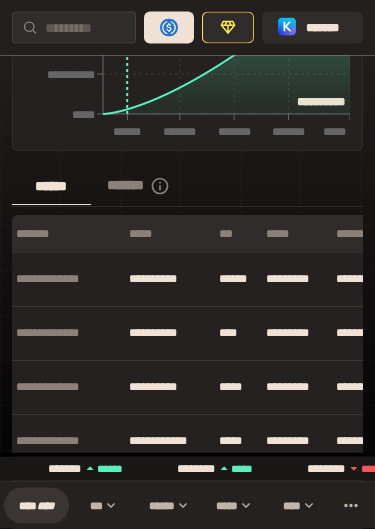 scroll, scrollTop: 1168, scrollLeft: 0, axis: vertical 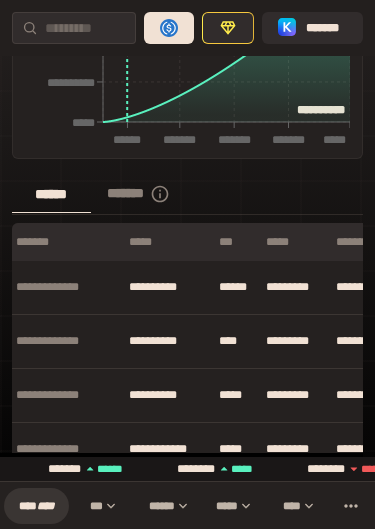 click on "*******" at bounding box center [149, 194] 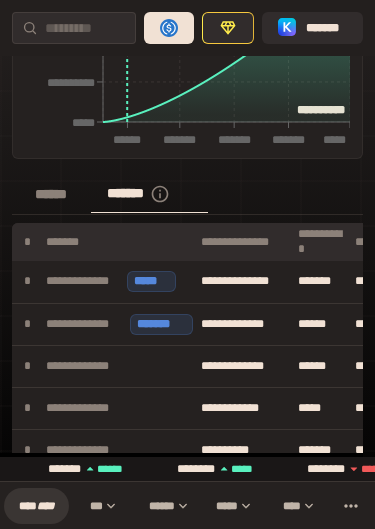 scroll, scrollTop: 0, scrollLeft: 0, axis: both 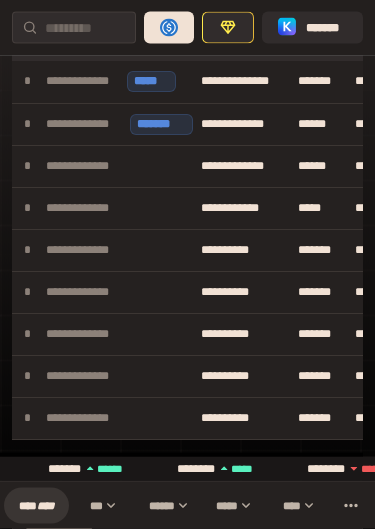 click on "****" at bounding box center (46, 505) 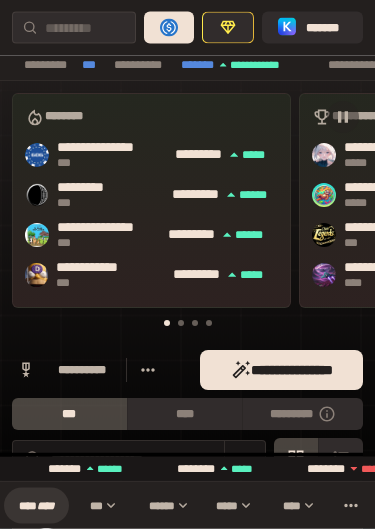 scroll, scrollTop: 0, scrollLeft: 0, axis: both 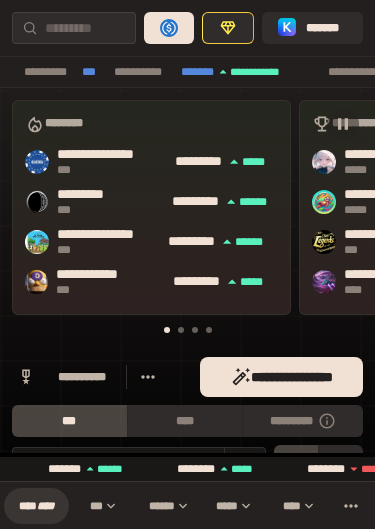 click on "*******" at bounding box center (326, 28) 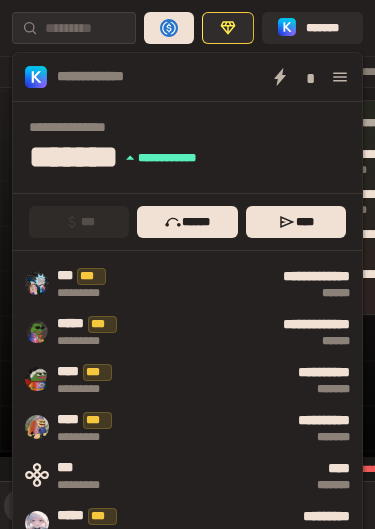 click on "******" at bounding box center (249, 341) 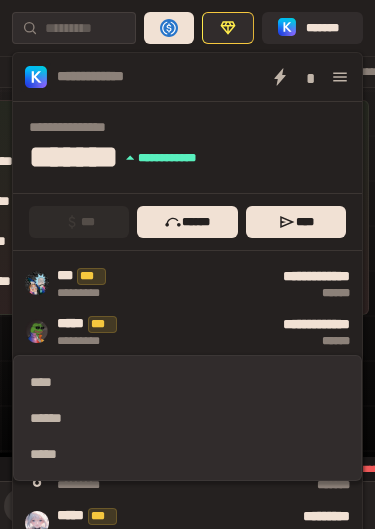 scroll, scrollTop: 0, scrollLeft: 279, axis: horizontal 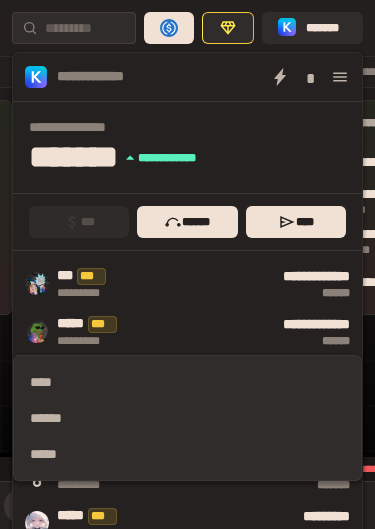 click on "*****" at bounding box center (187, 454) 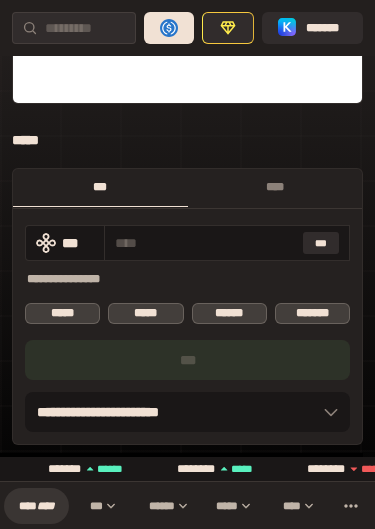 scroll, scrollTop: 536, scrollLeft: 0, axis: vertical 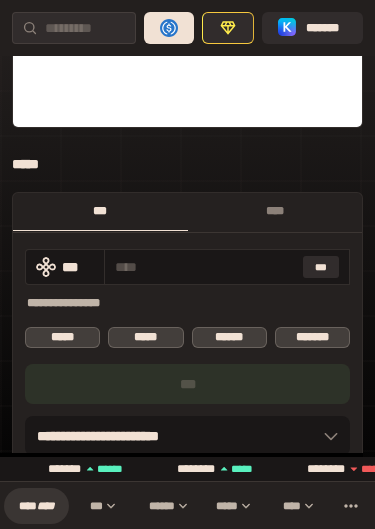 click on "****" at bounding box center [275, 211] 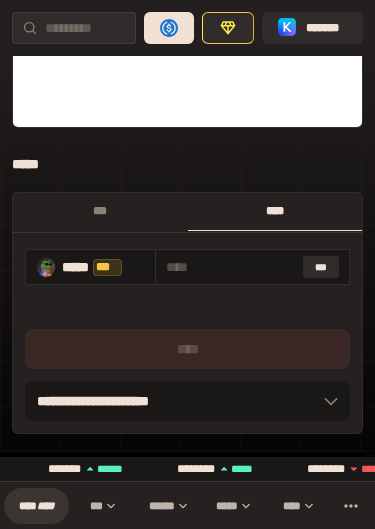 click on "*******" at bounding box center (326, 28) 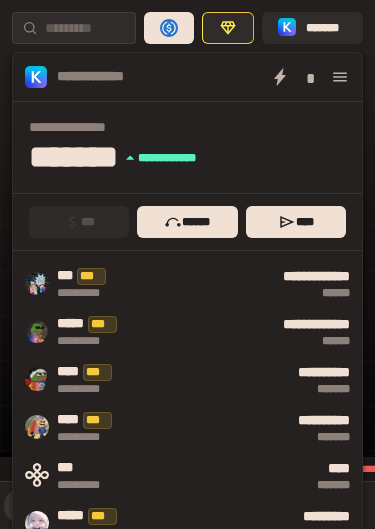 scroll, scrollTop: 0, scrollLeft: 0, axis: both 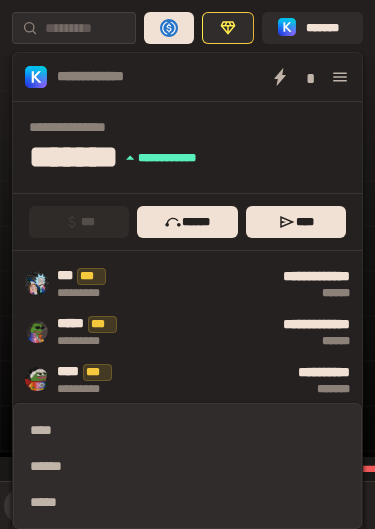 click on "*****" at bounding box center [187, 502] 